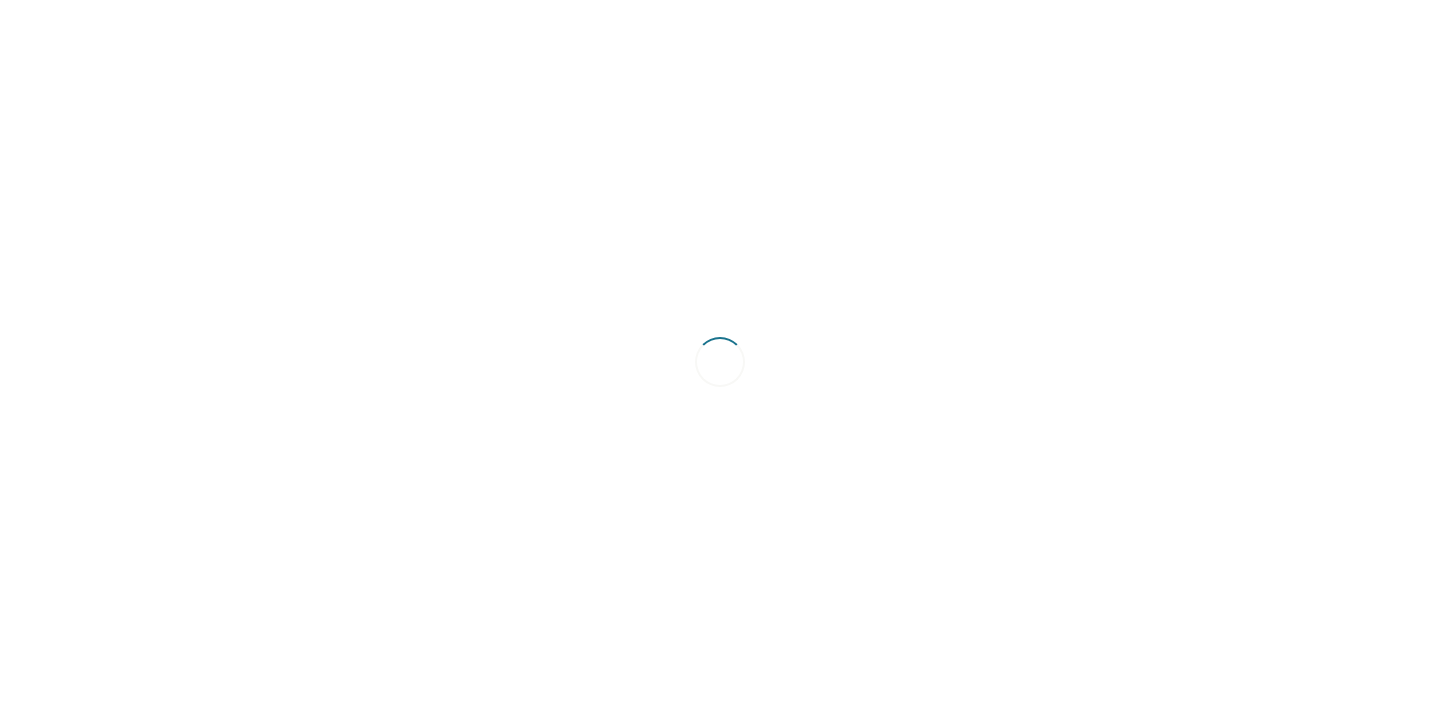 scroll, scrollTop: 0, scrollLeft: 0, axis: both 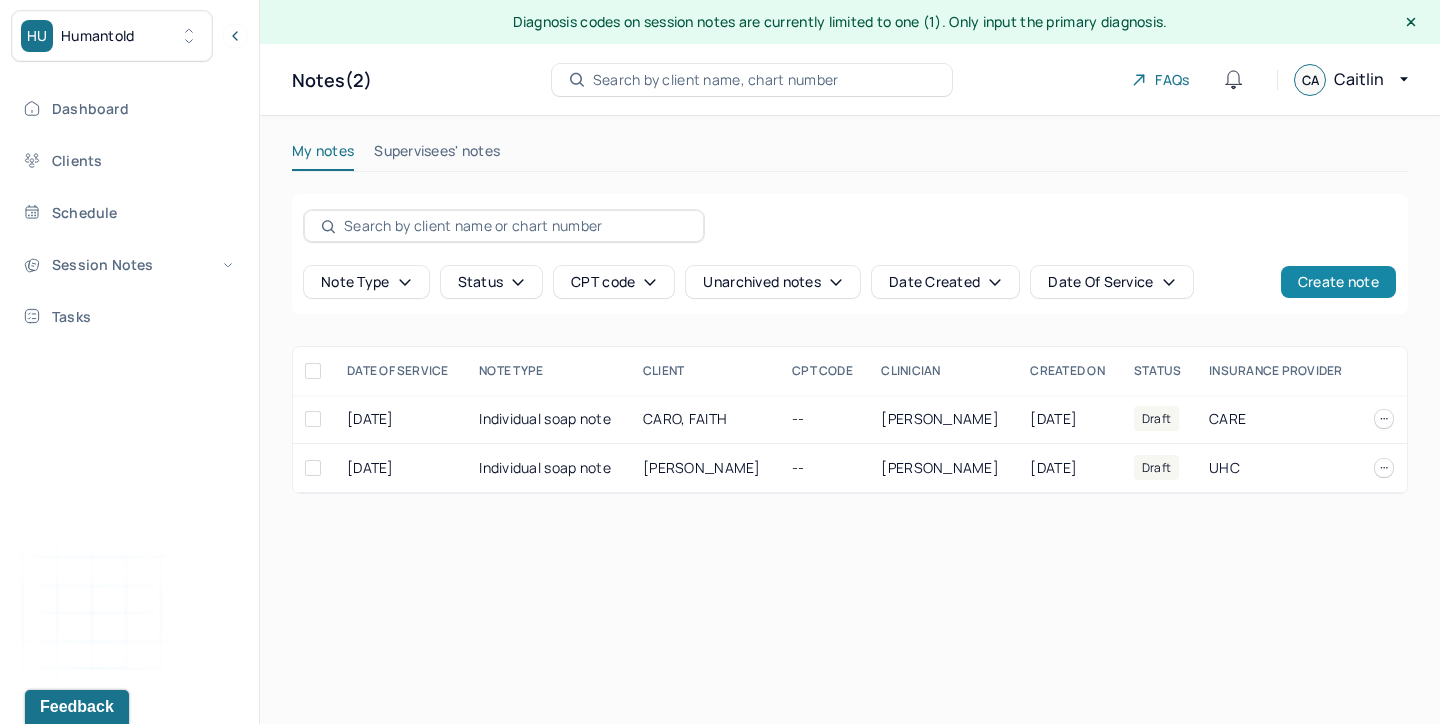 click on "Create note" at bounding box center [1338, 282] 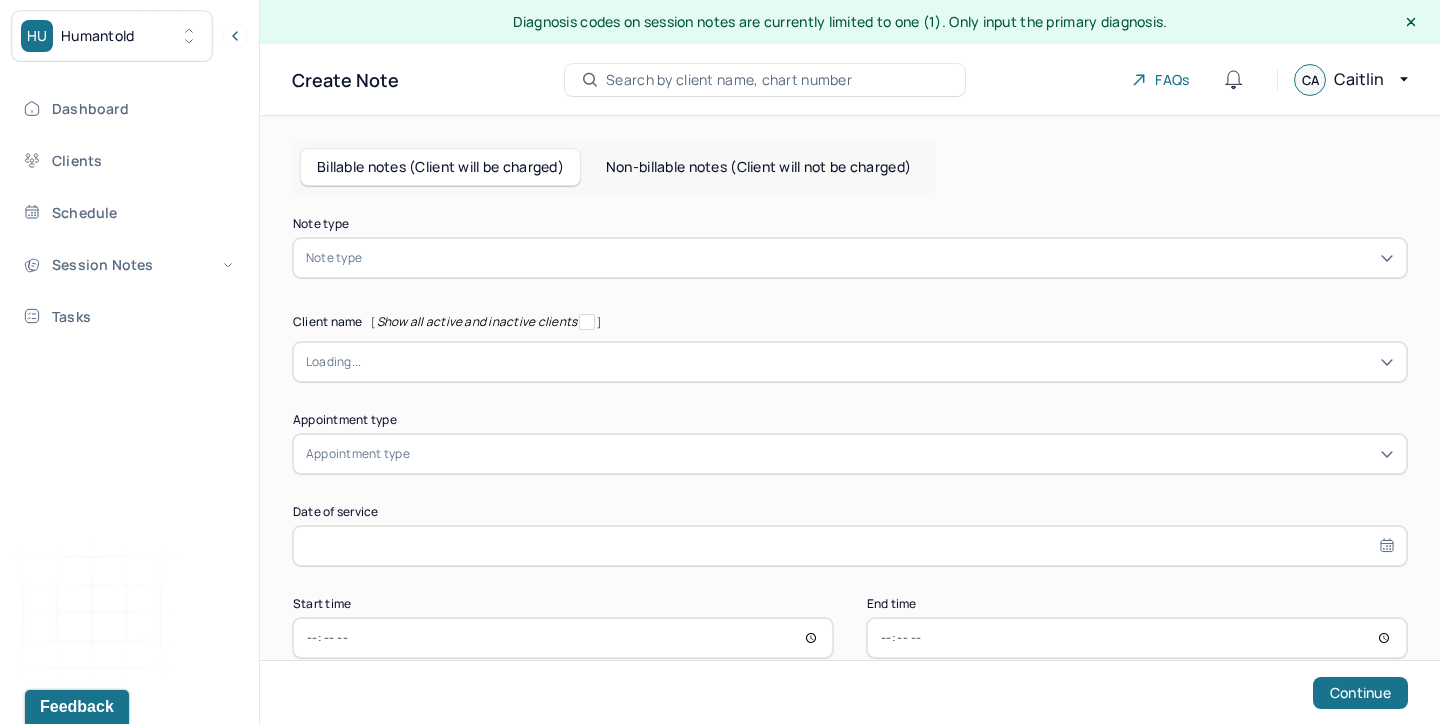 click at bounding box center (880, 258) 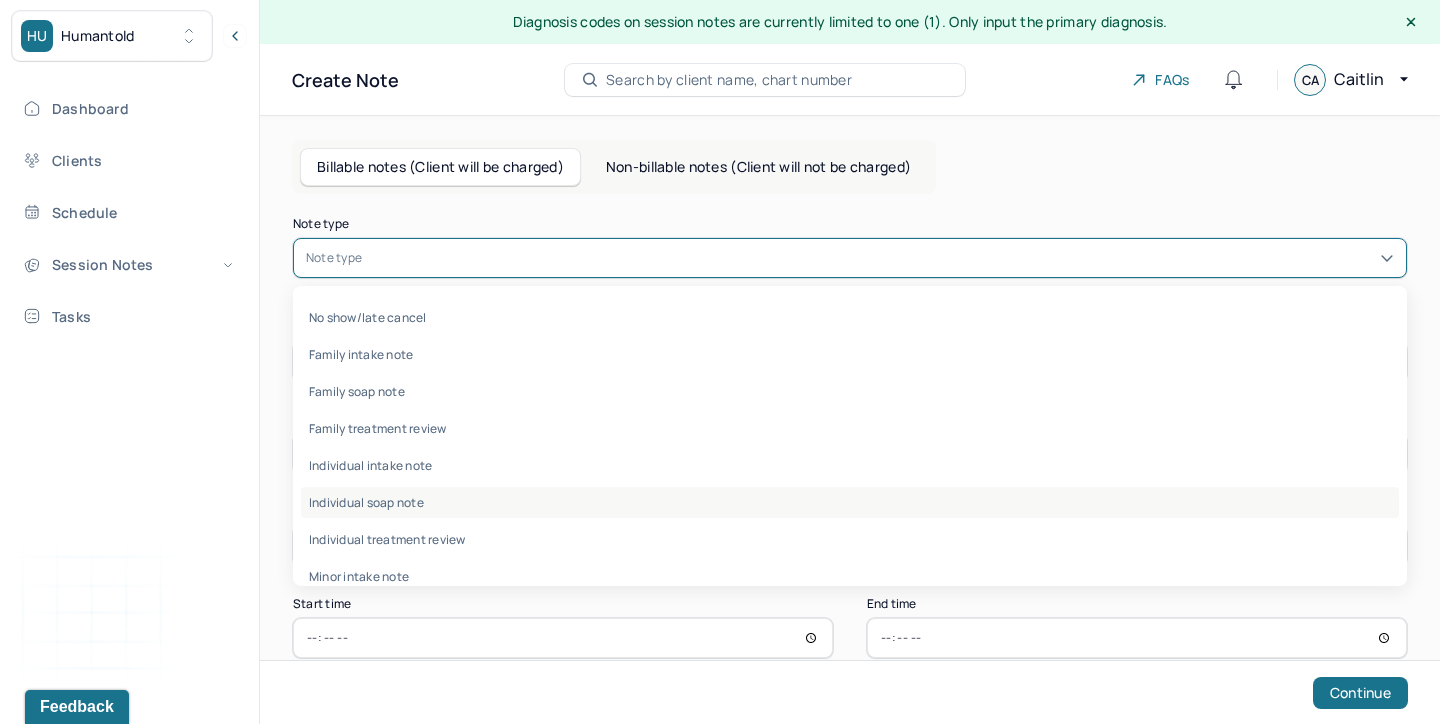 click on "Individual soap note" at bounding box center (850, 502) 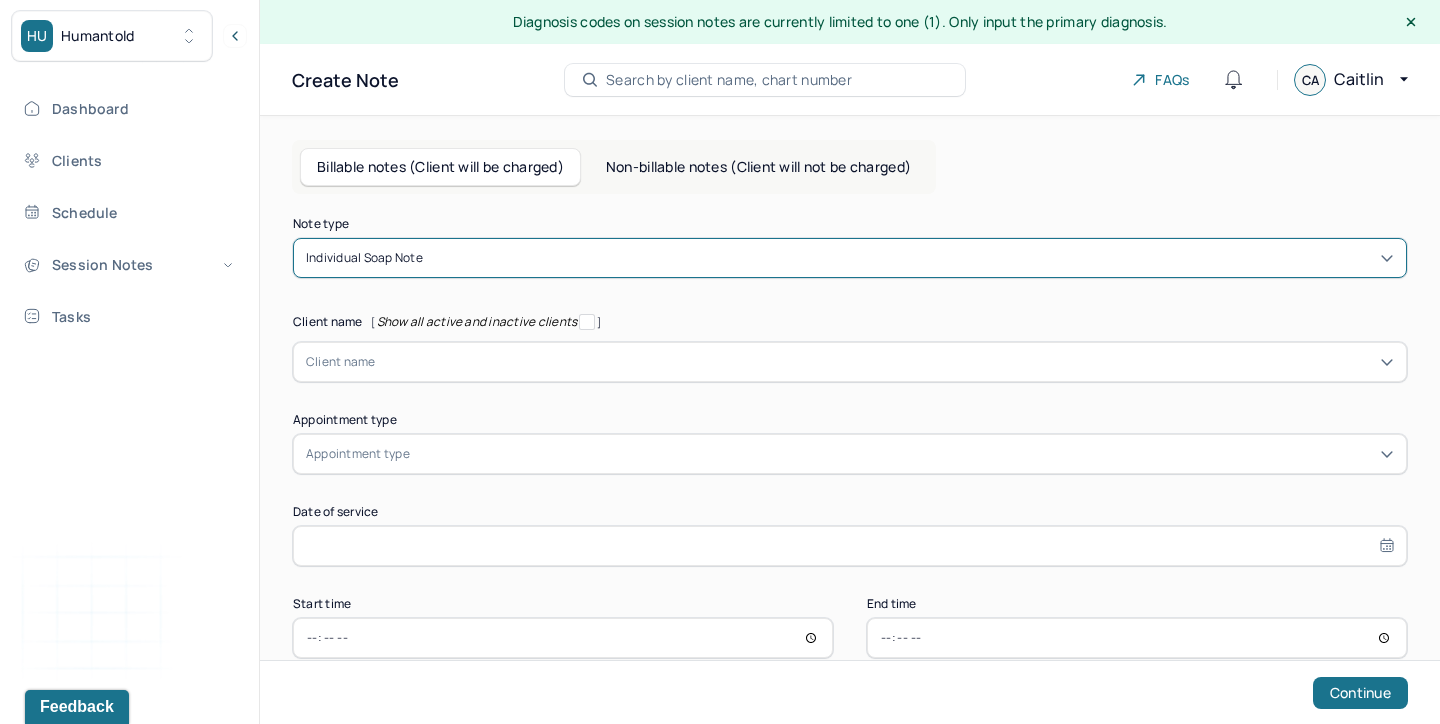 click on "Client name" at bounding box center (850, 362) 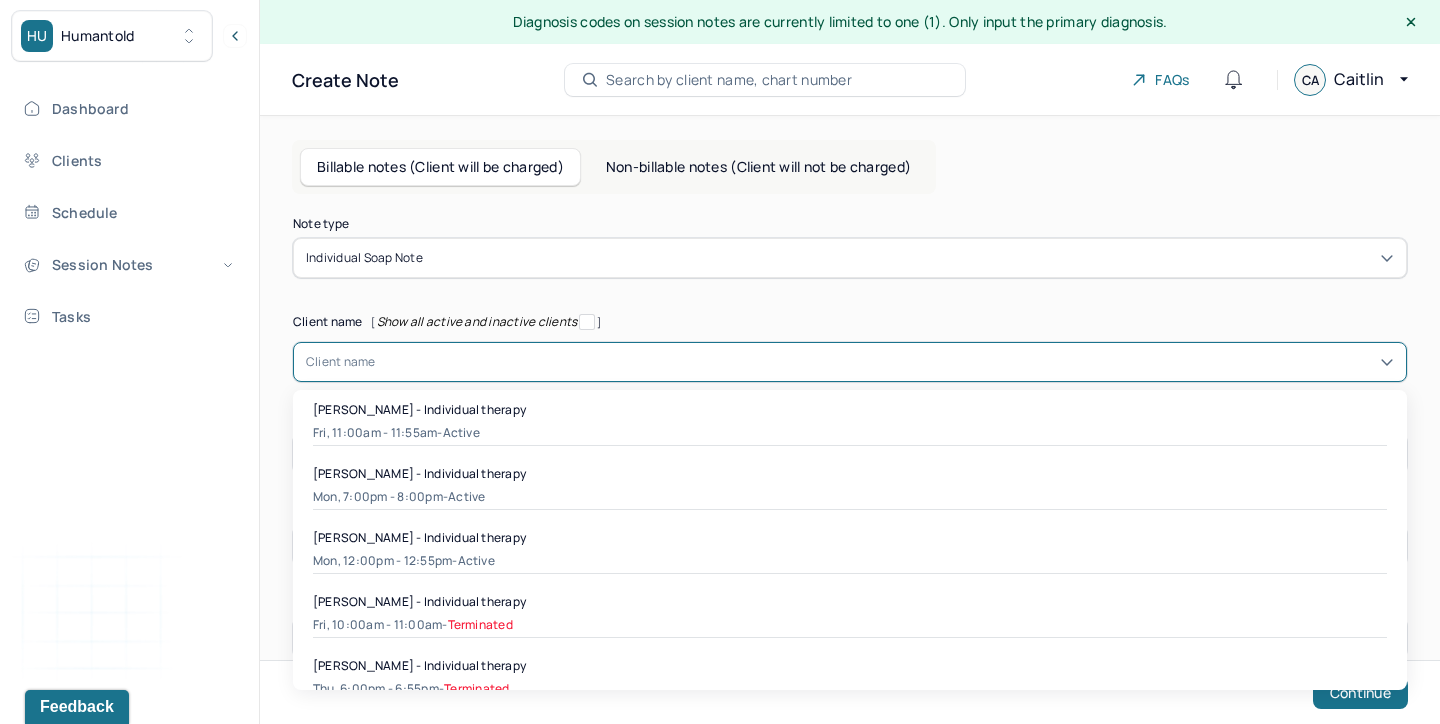 scroll, scrollTop: 1620, scrollLeft: 0, axis: vertical 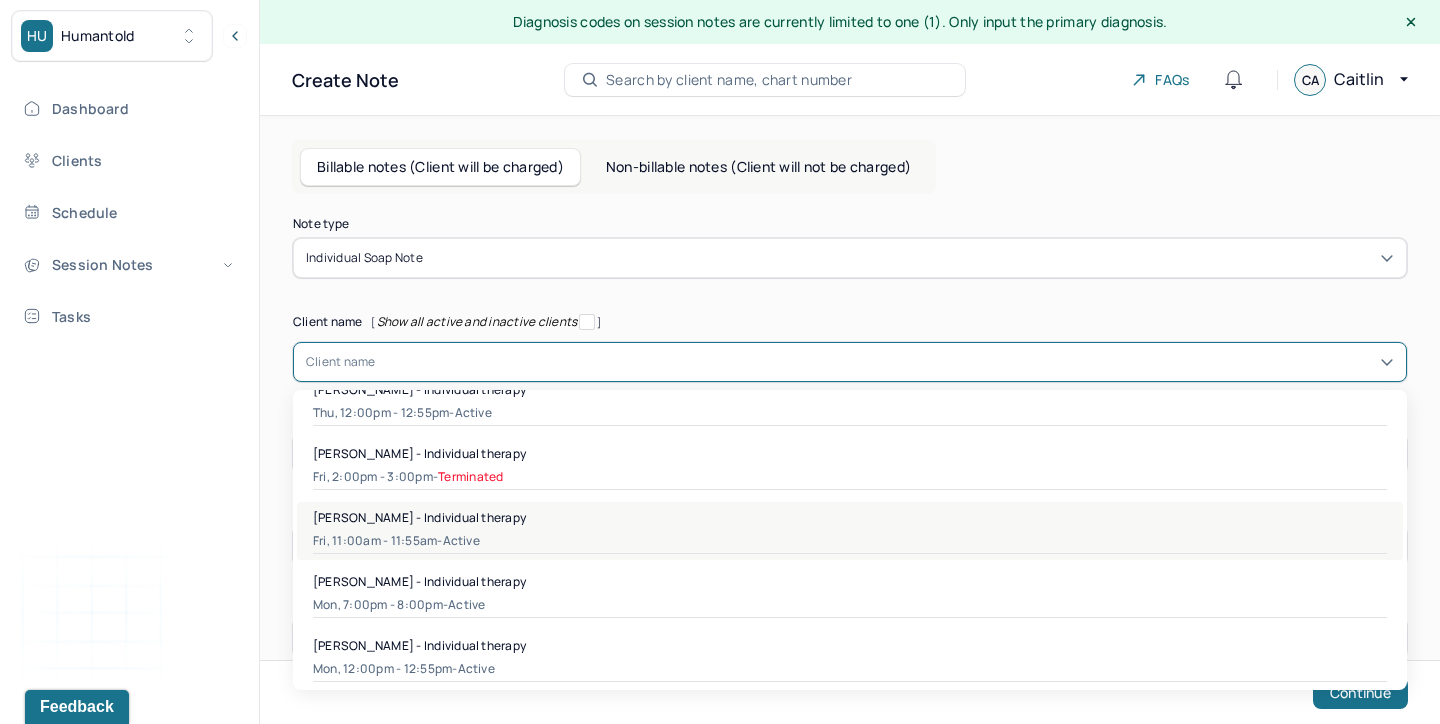 click on "active" at bounding box center (461, 541) 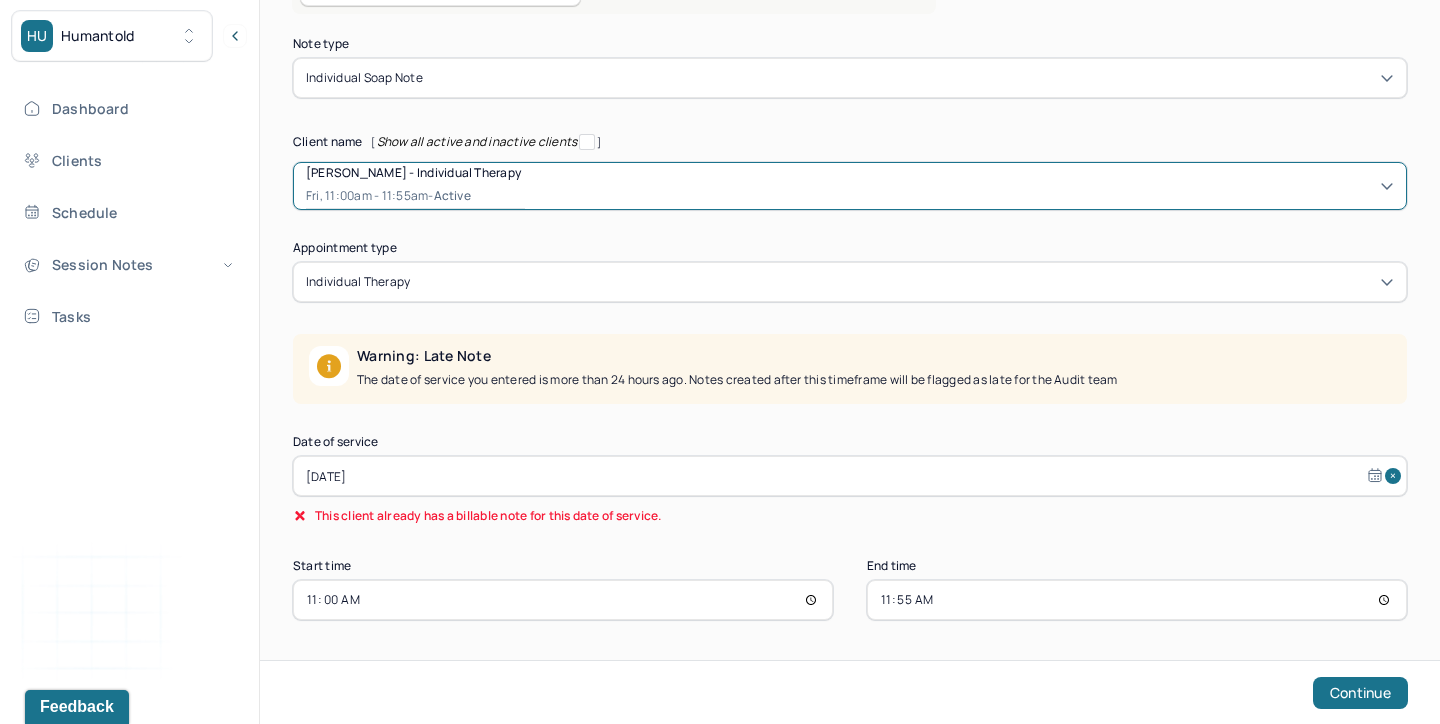 scroll, scrollTop: 181, scrollLeft: 0, axis: vertical 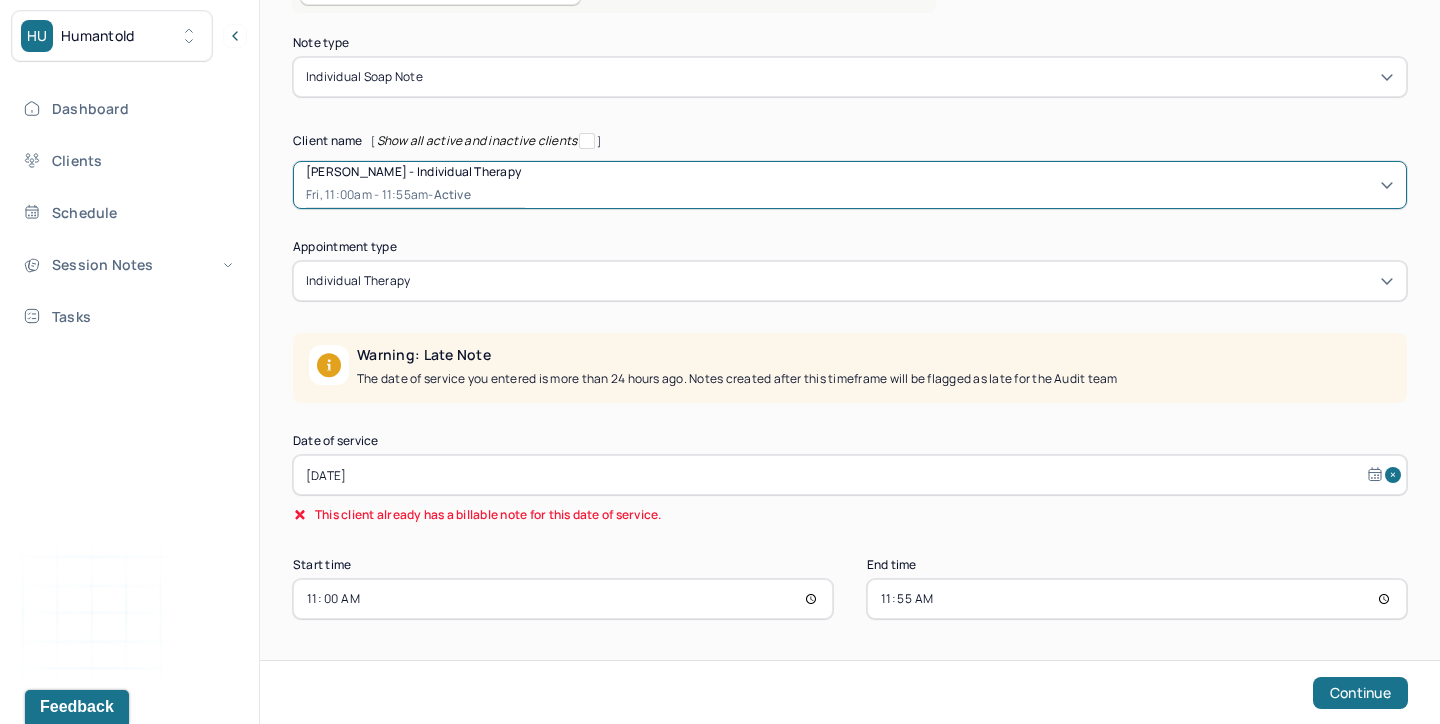 click on "Jun 27, 2025" at bounding box center (850, 475) 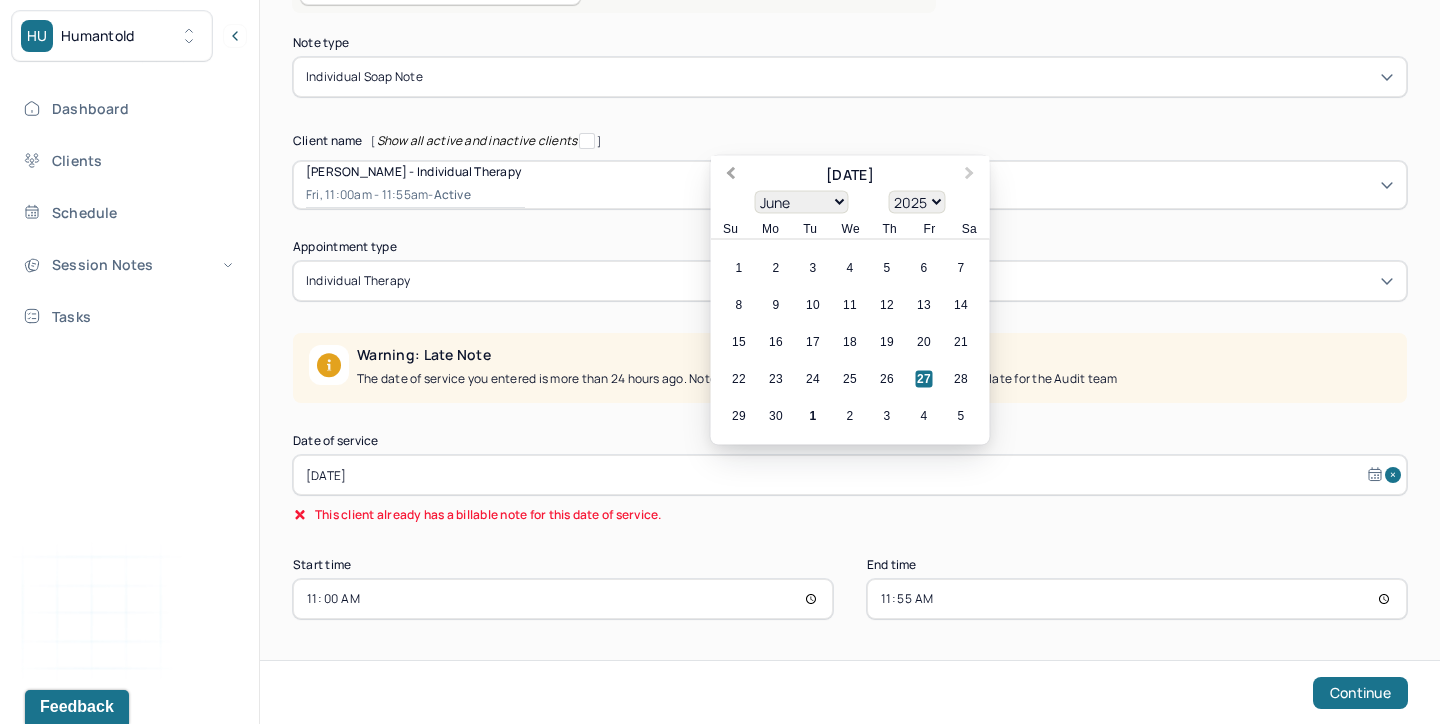 click on "Previous Month" at bounding box center (729, 177) 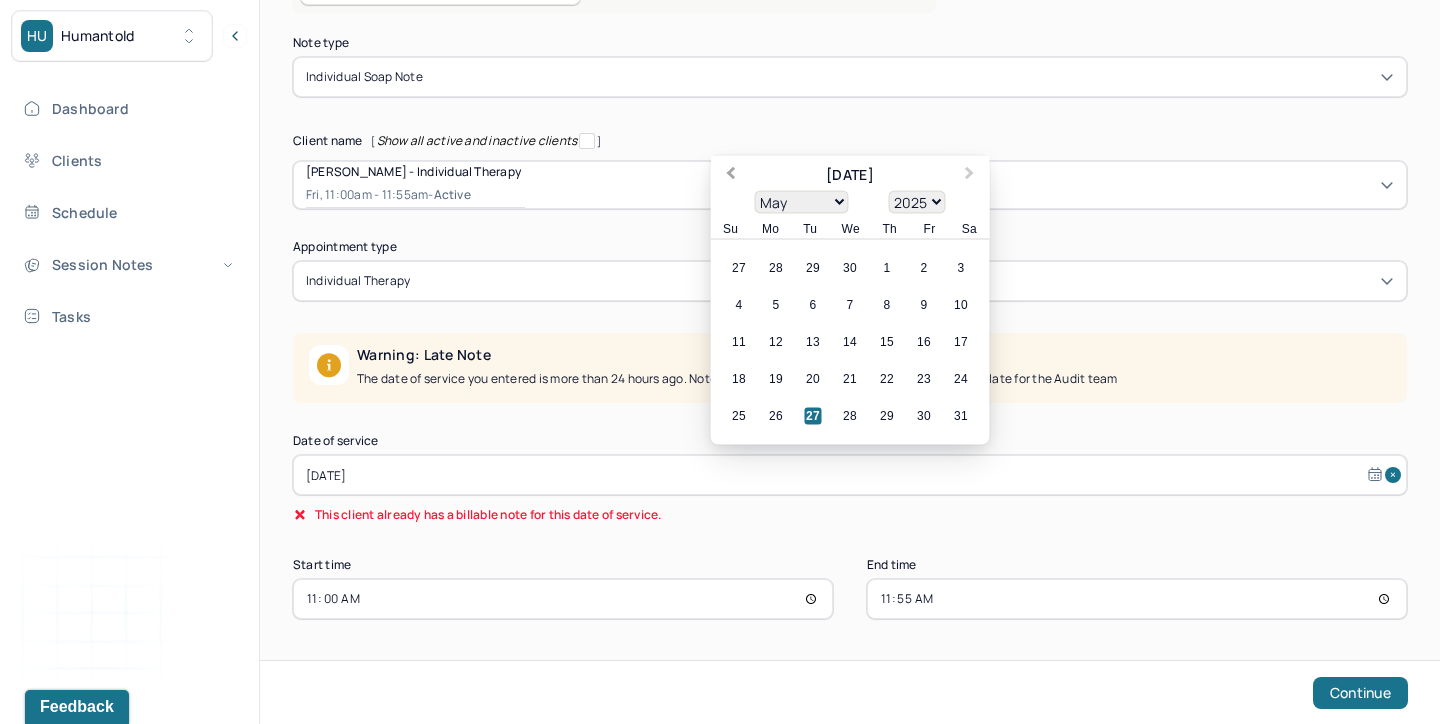 click on "Previous Month" at bounding box center (731, 175) 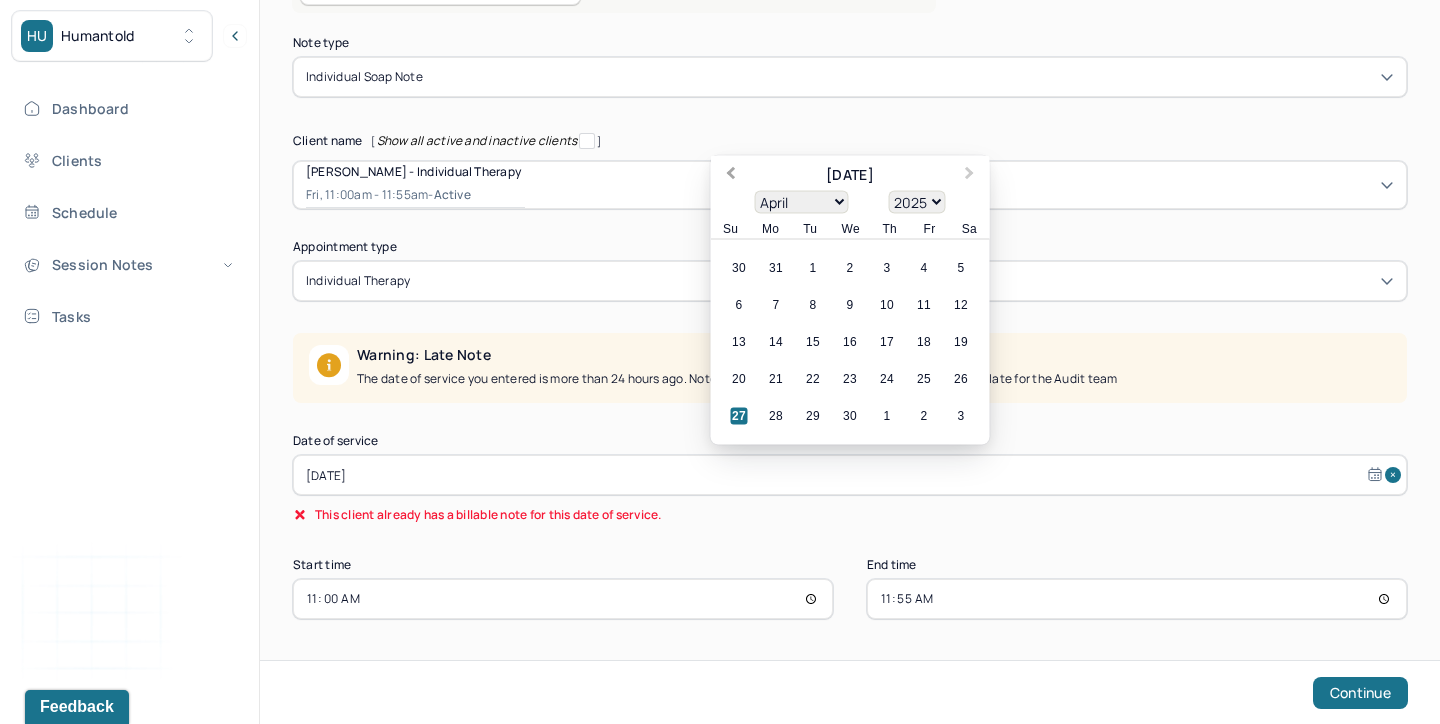 click on "Previous Month" at bounding box center (731, 175) 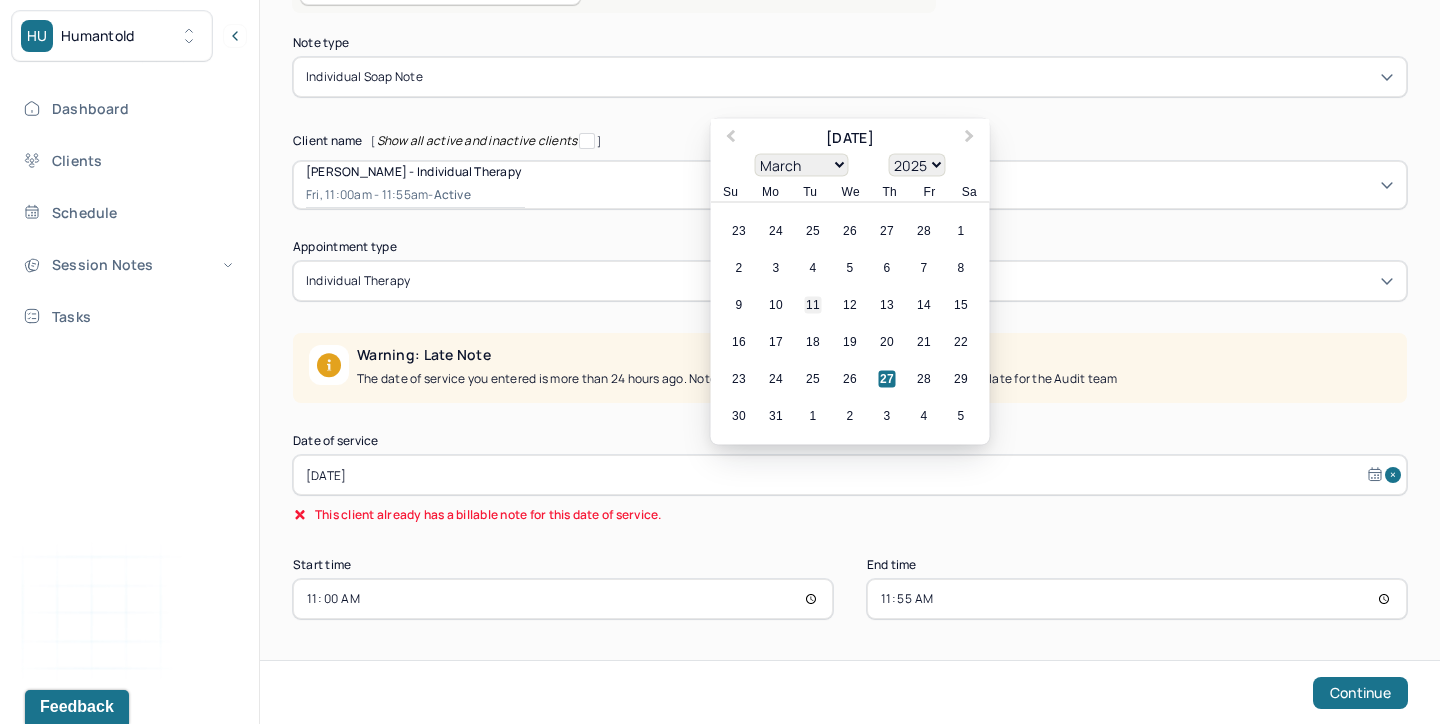 click on "11" at bounding box center [813, 305] 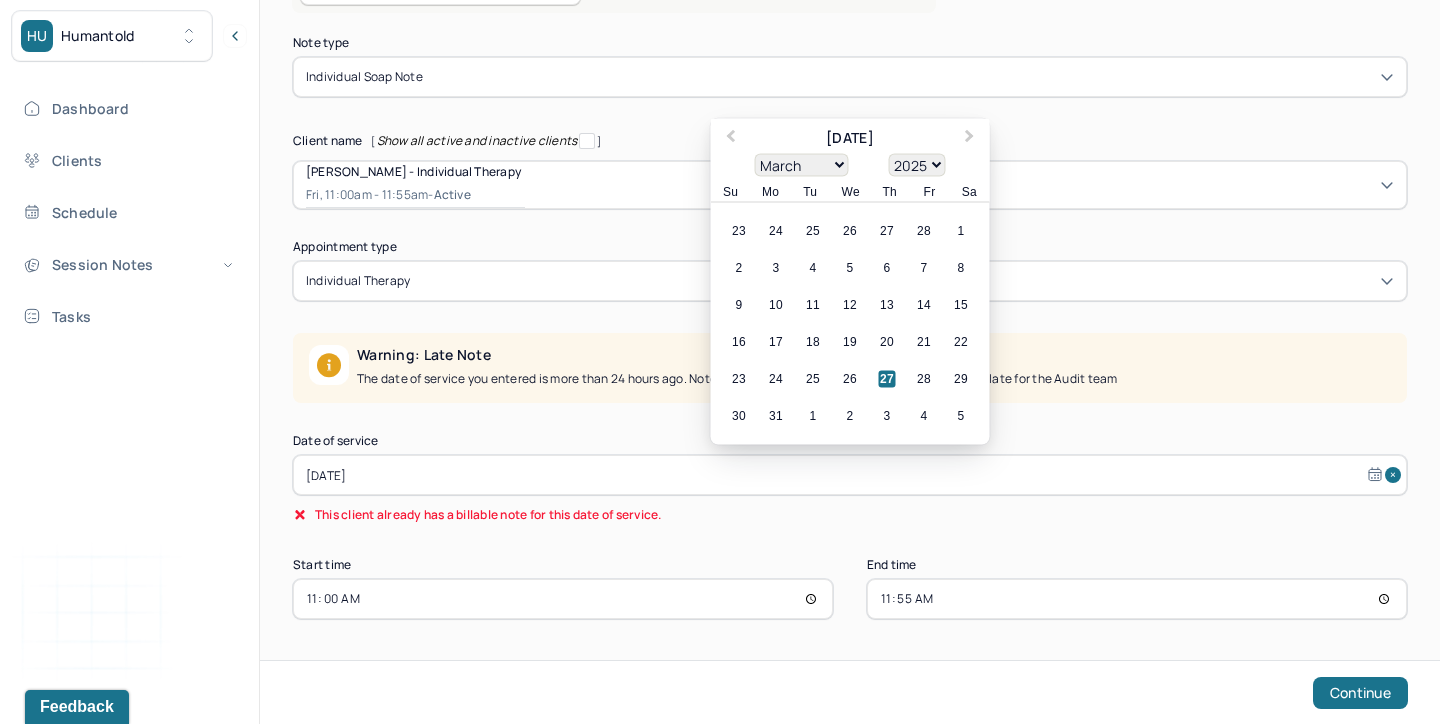 type on "Mar 11, 2025" 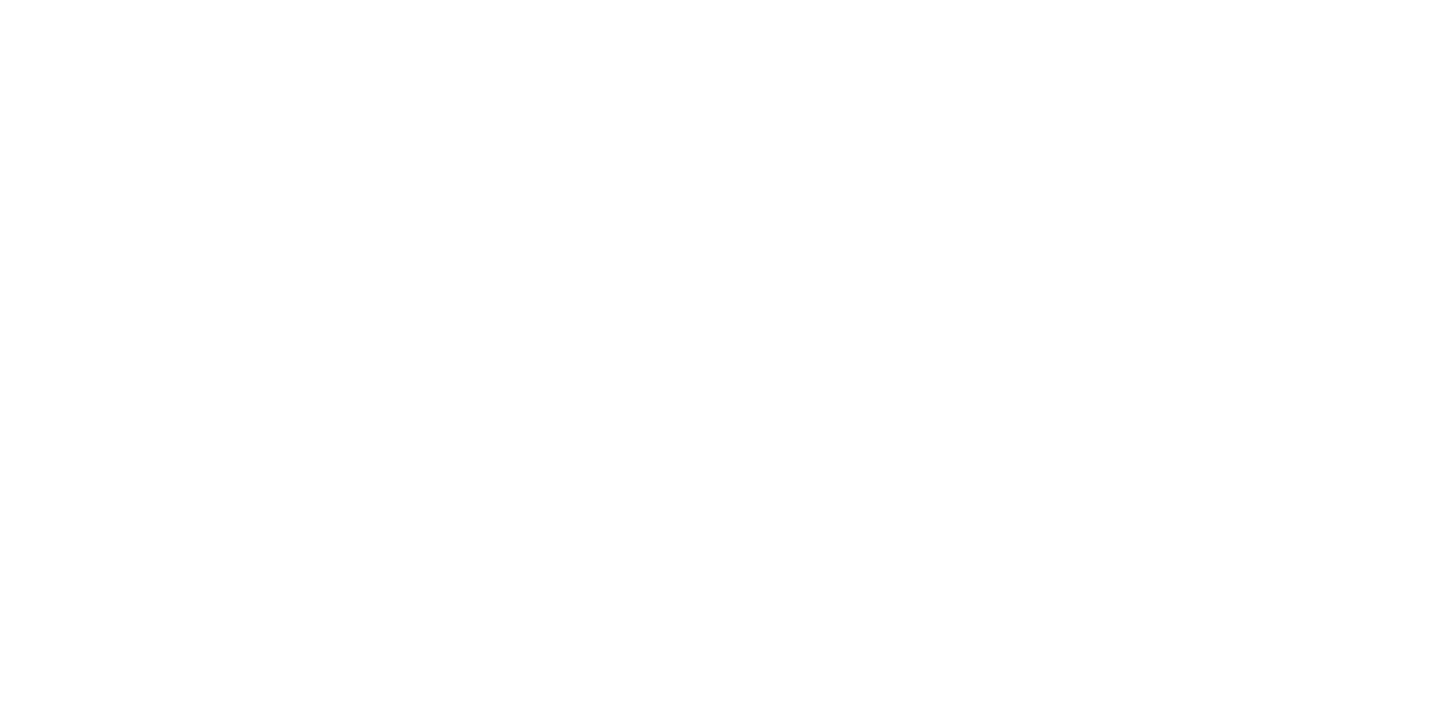 scroll, scrollTop: 0, scrollLeft: 0, axis: both 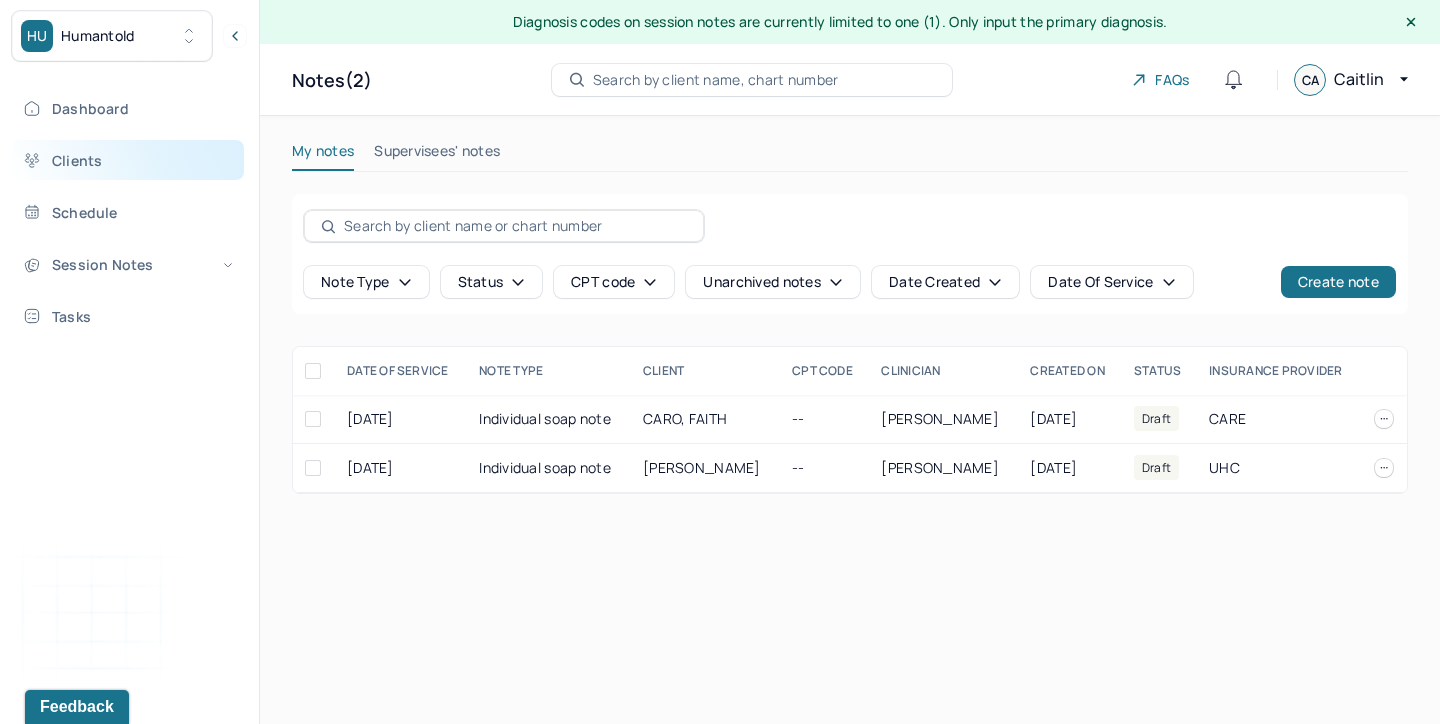 click on "Clients" at bounding box center [128, 160] 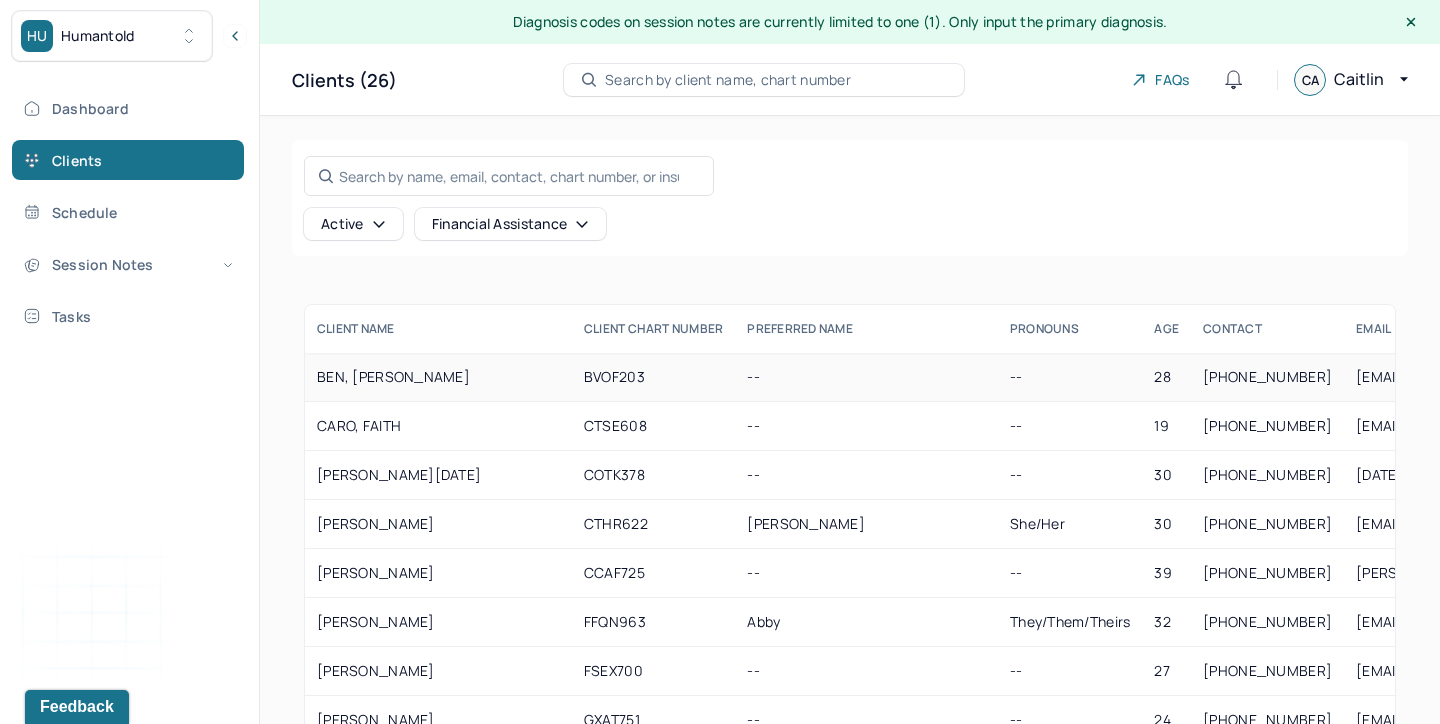 scroll, scrollTop: 806, scrollLeft: 0, axis: vertical 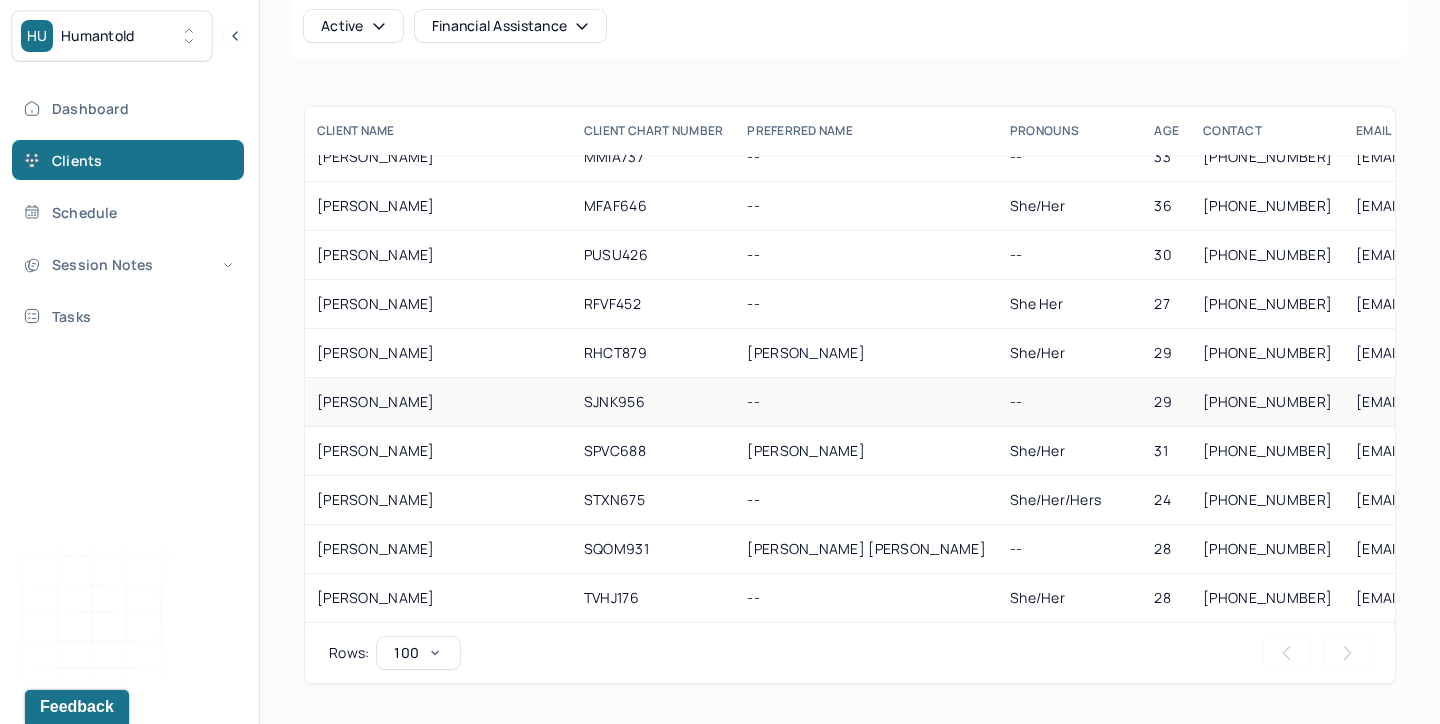 click on "[PERSON_NAME]" at bounding box center (438, 402) 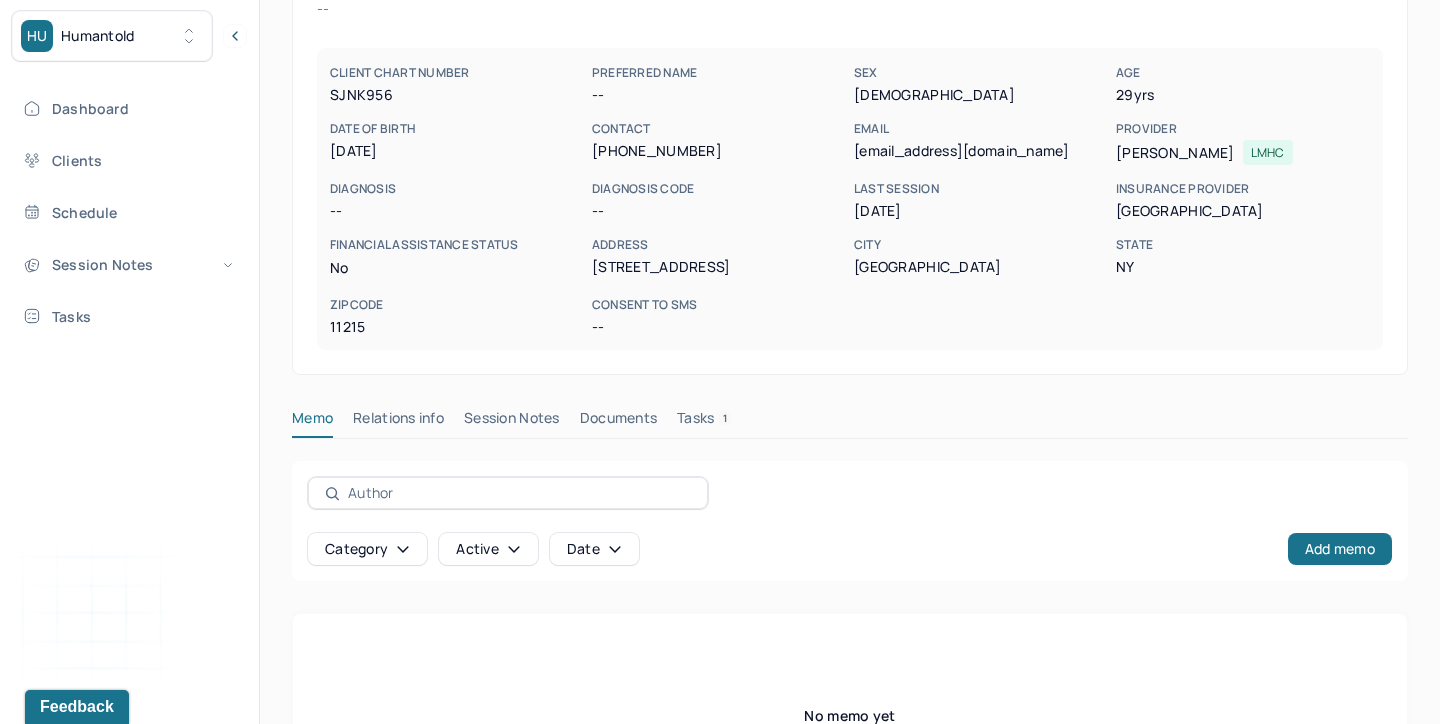 click on "Session Notes" at bounding box center (512, 422) 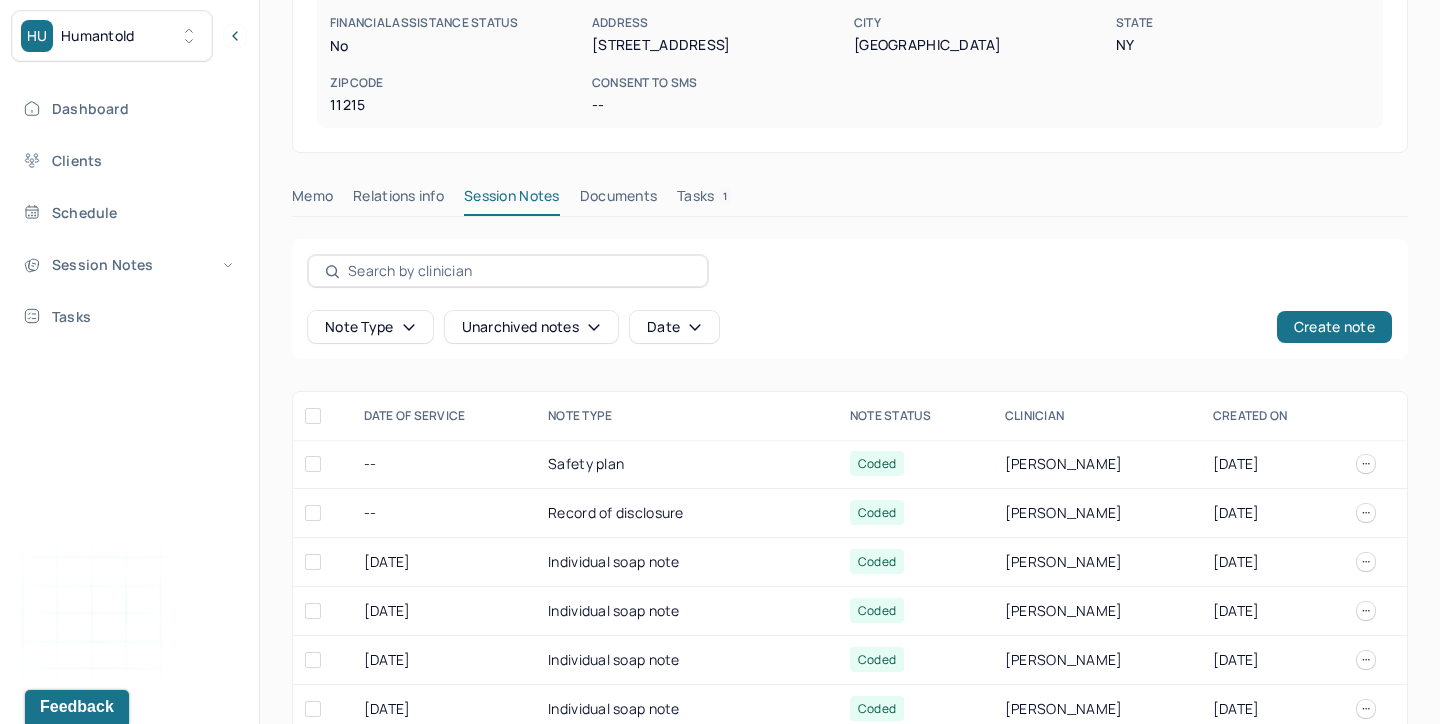 scroll, scrollTop: 427, scrollLeft: 0, axis: vertical 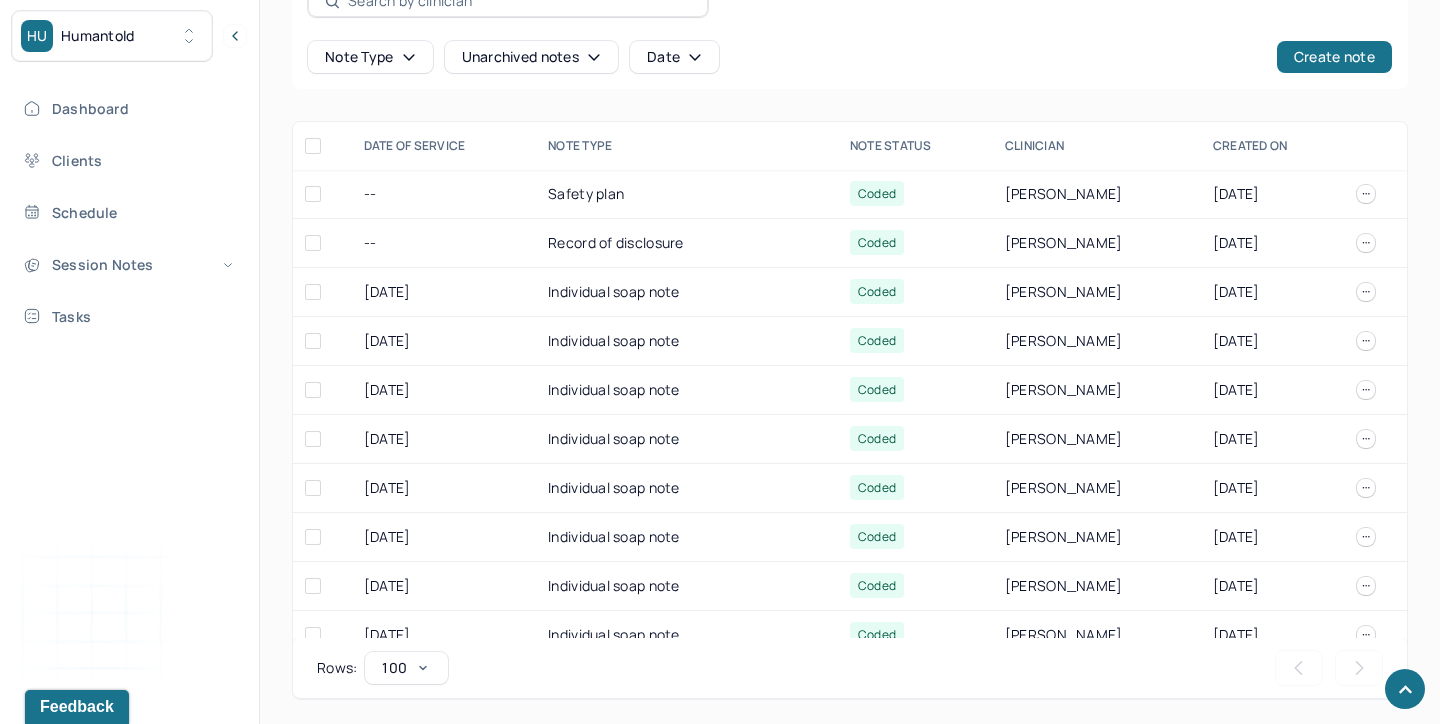 click on "Note type" at bounding box center [370, 57] 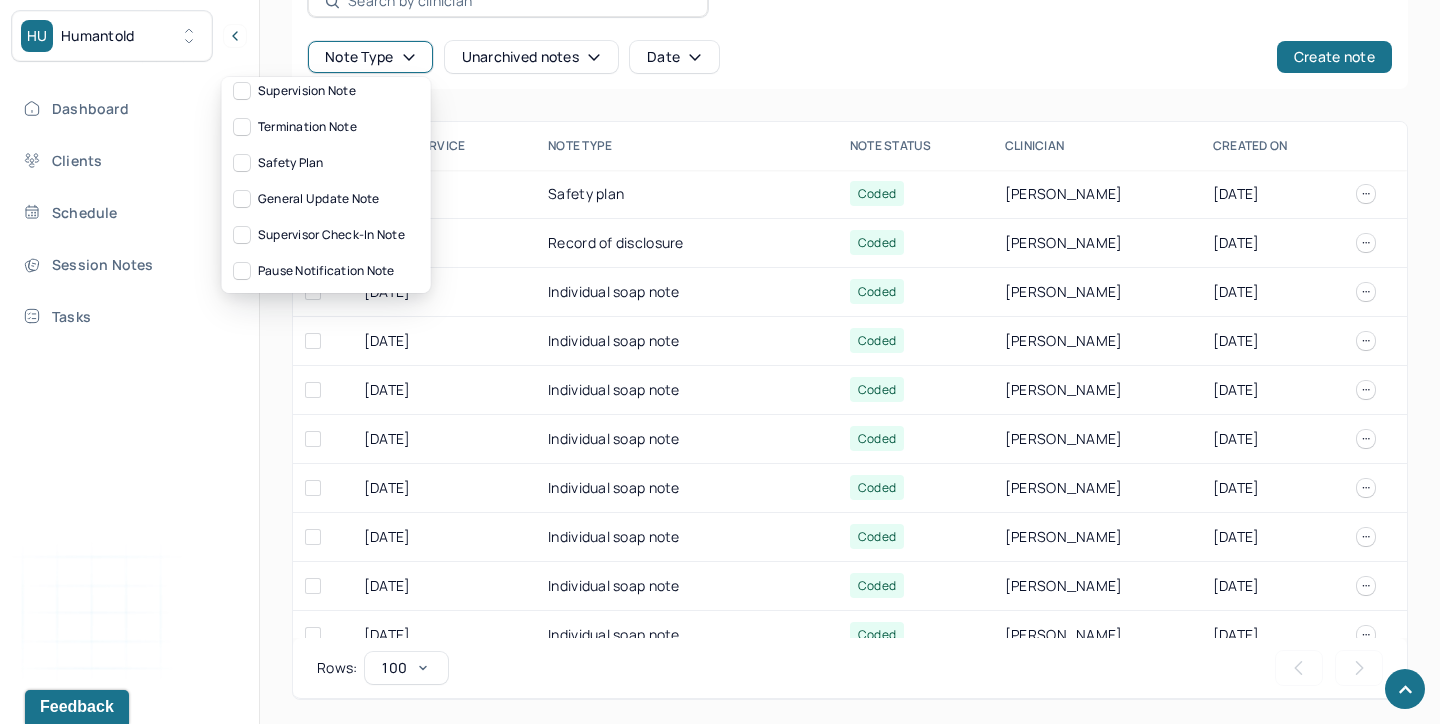 scroll, scrollTop: 328, scrollLeft: 0, axis: vertical 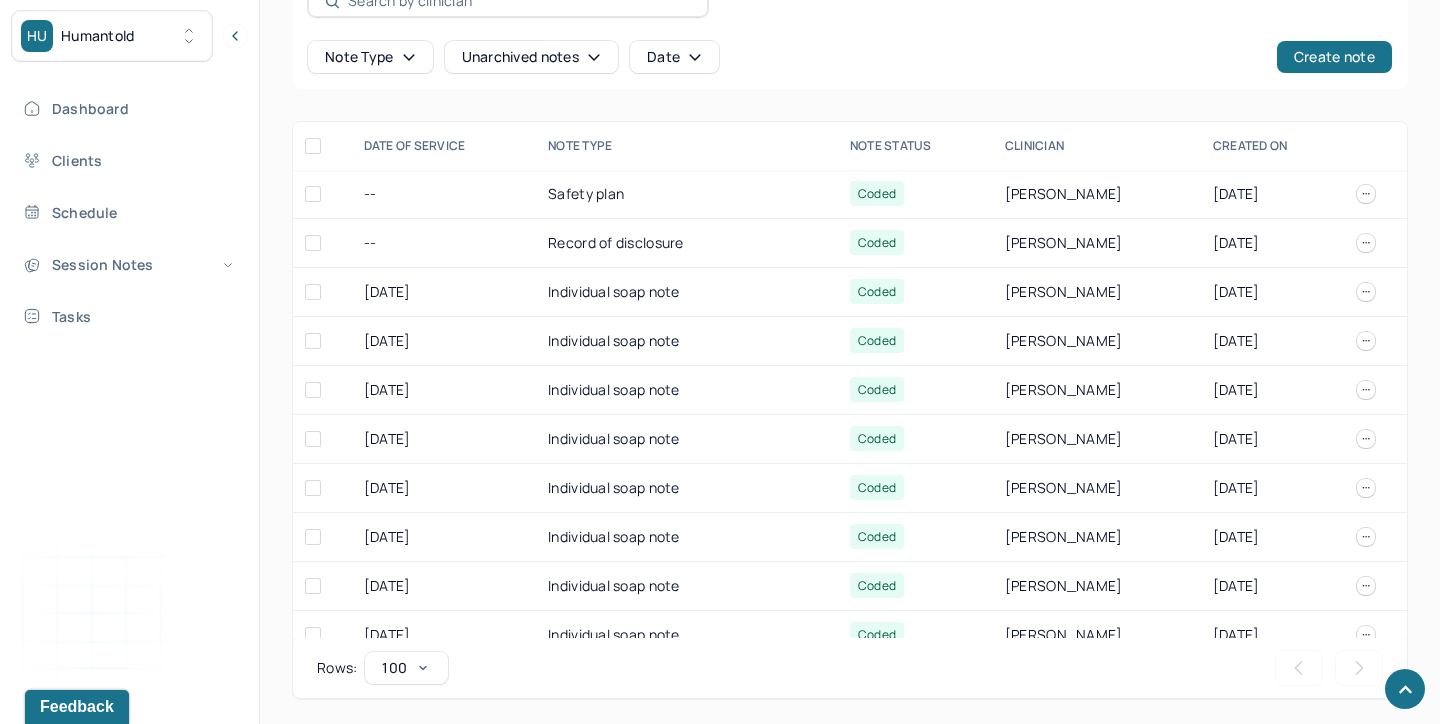 click on "Note type     Unarchived notes     Date     Create note   DATE OF SERVICE Note Type Note Status Clinician CREATED ON -- Safety plan Coded [PERSON_NAME] [DATE]     -- Record of disclosure Coded [PERSON_NAME] [DATE]     [DATE] Individual soap note Coded [PERSON_NAME] [DATE]     [DATE] Individual soap note Coded [PERSON_NAME] [DATE]     [DATE] Individual soap note Coded [PERSON_NAME] [DATE]     [DATE] Individual soap note Coded [PERSON_NAME] [DATE]     [DATE] Individual soap note Coded [PERSON_NAME] [DATE]     [DATE] Individual soap note Coded [PERSON_NAME] [DATE]     [DATE] Individual soap note Coded [PERSON_NAME] [DATE]     [DATE] Individual soap note Coded [PERSON_NAME] [DATE]     [DATE] Individual soap note Coded [PERSON_NAME] [DATE]     [DATE] Individual soap note Coded [PERSON_NAME] [DATE]     [DATE] Individual soap note Coded [PERSON_NAME]     Coded" at bounding box center [850, 334] 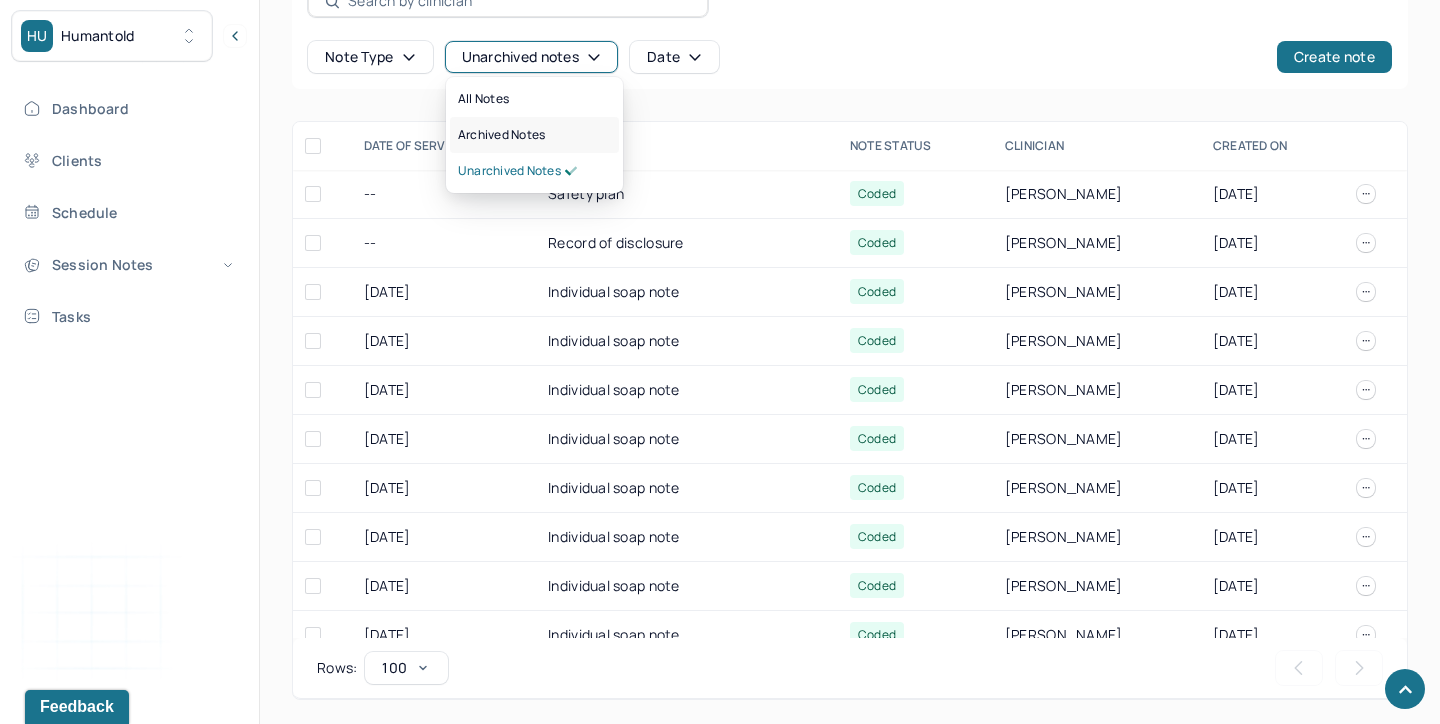 click on "Archived notes" at bounding box center [501, 135] 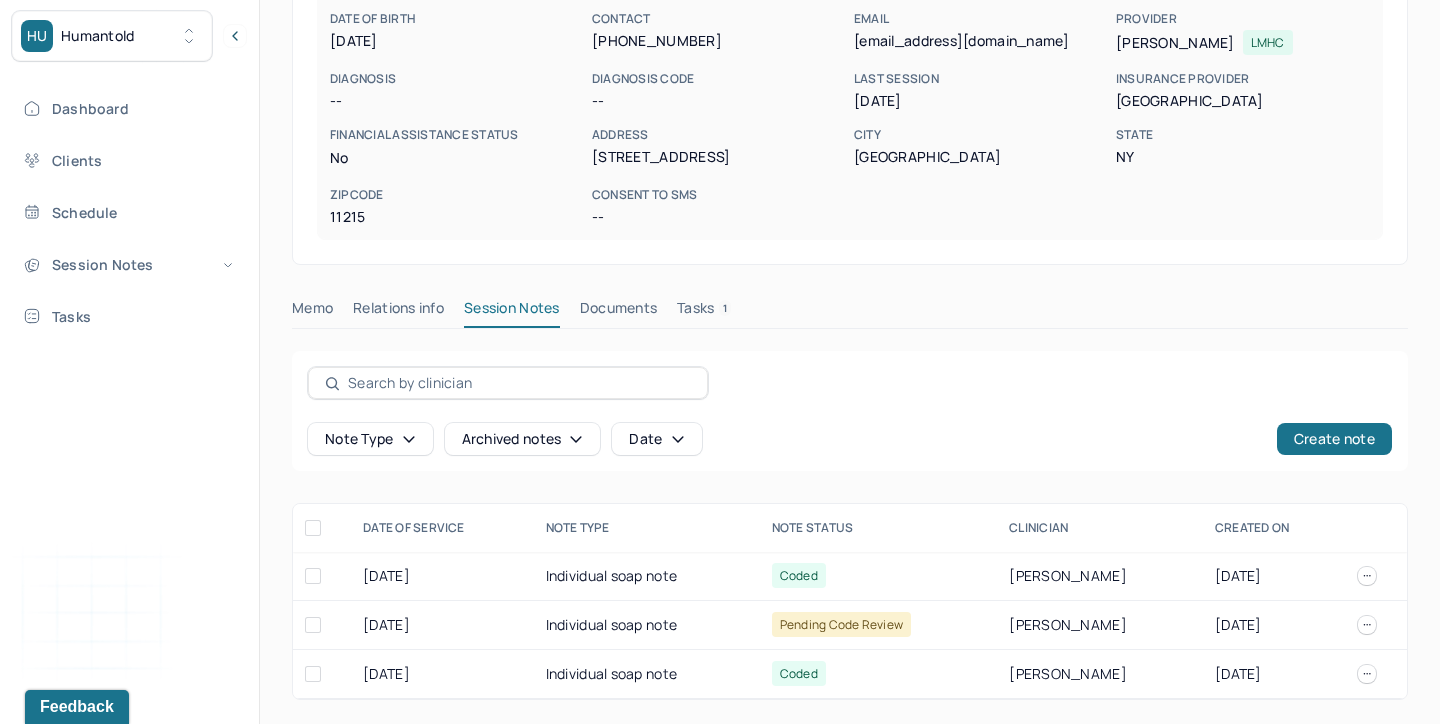 scroll, scrollTop: 308, scrollLeft: 0, axis: vertical 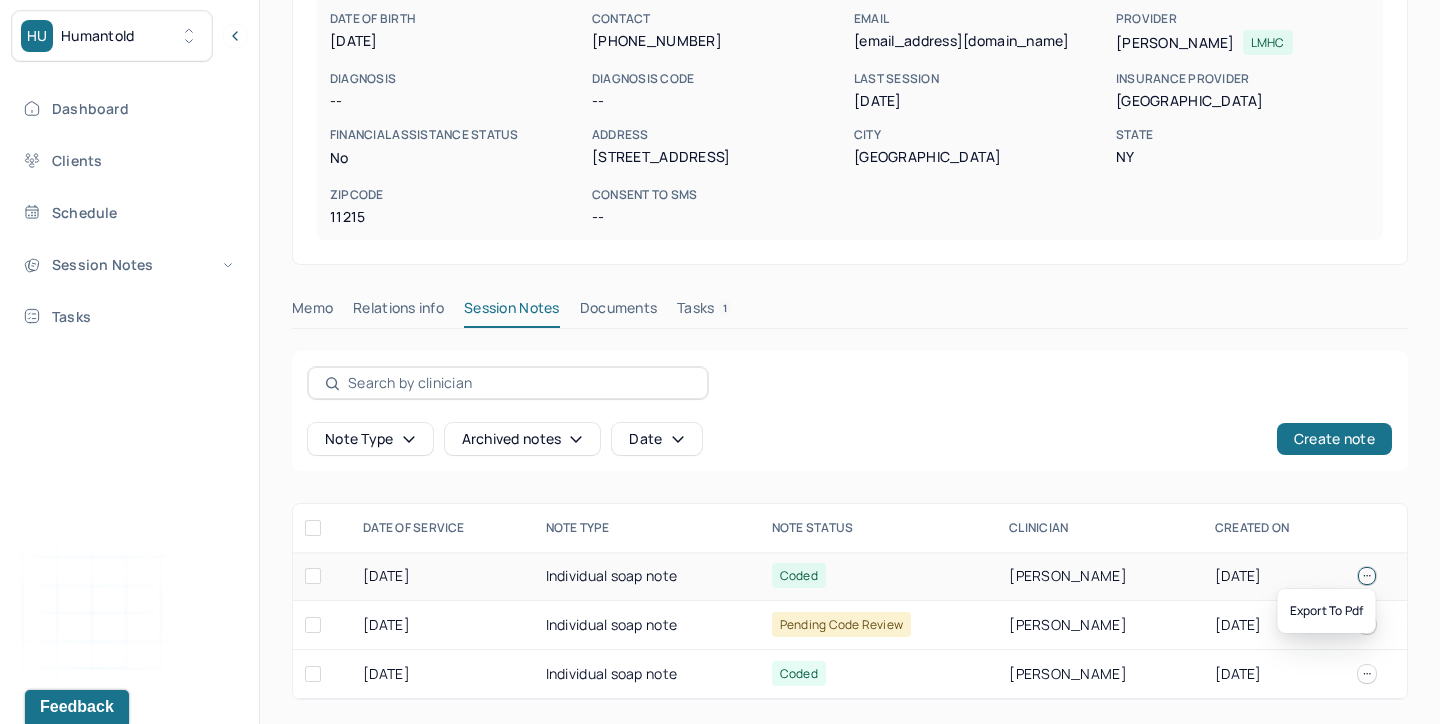 click 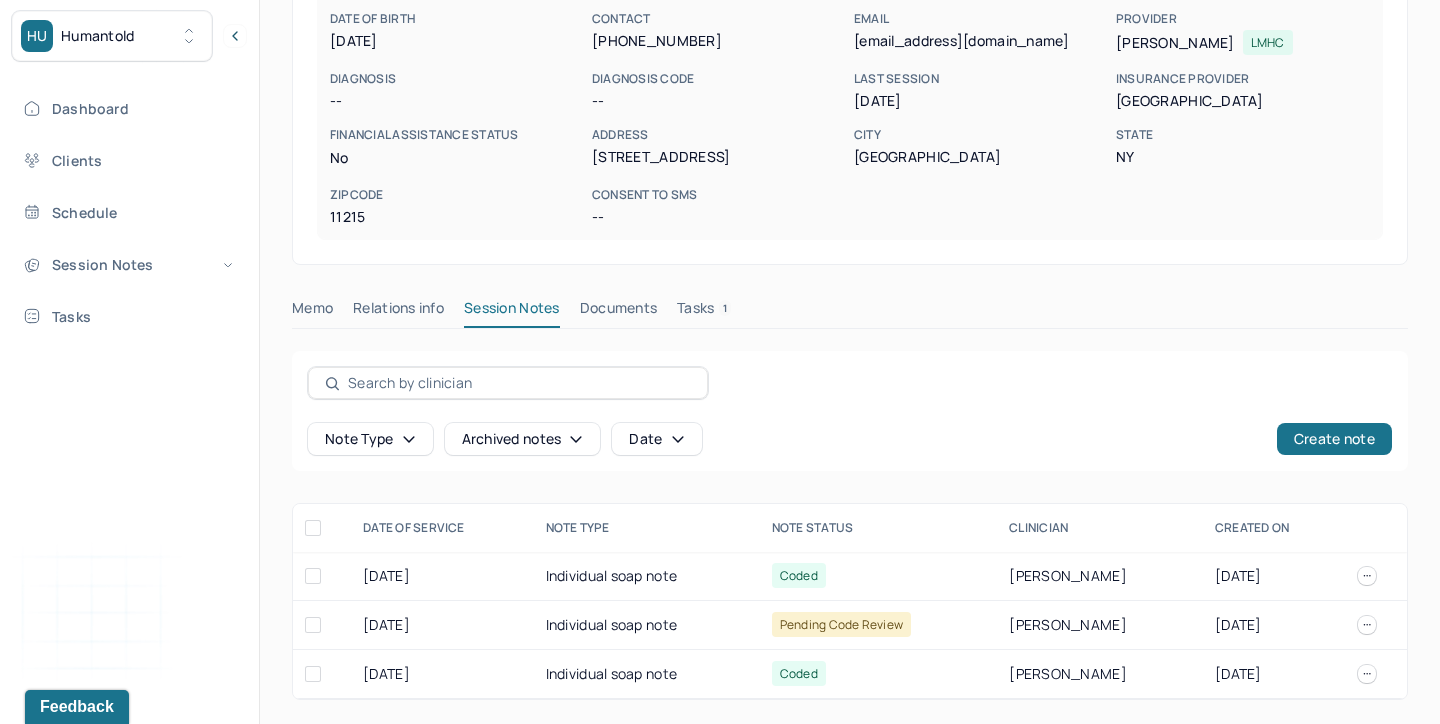 click on "Note type     Archived notes     Date     Create note" at bounding box center (850, 439) 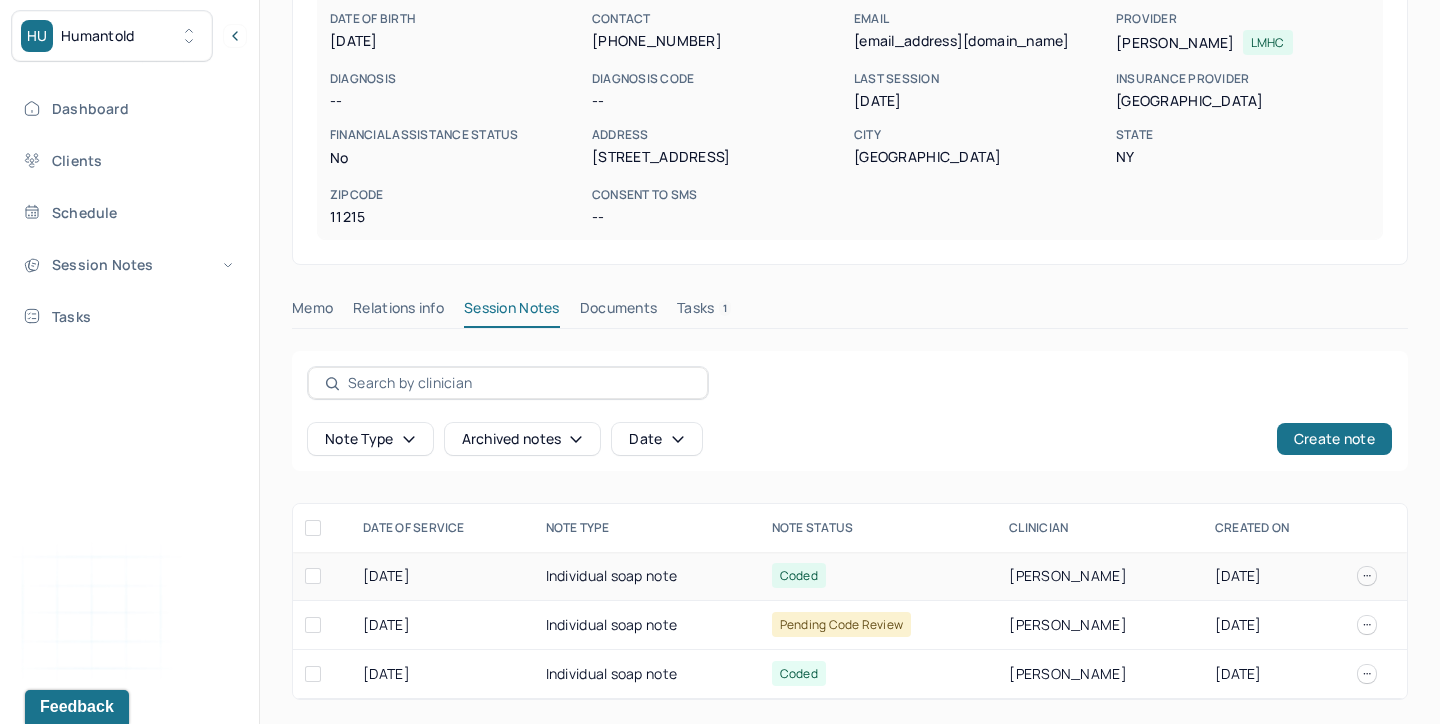 click on "Coded" at bounding box center (879, 576) 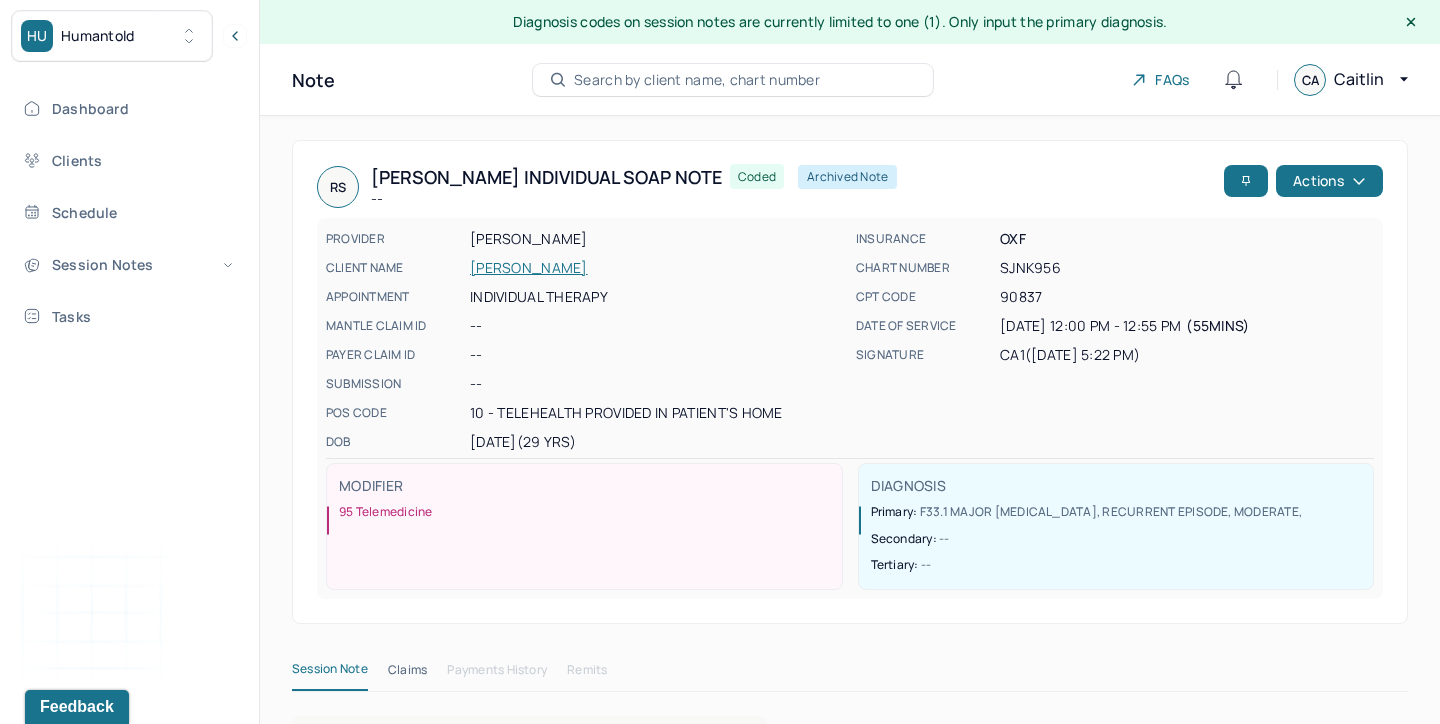 scroll, scrollTop: 17, scrollLeft: 0, axis: vertical 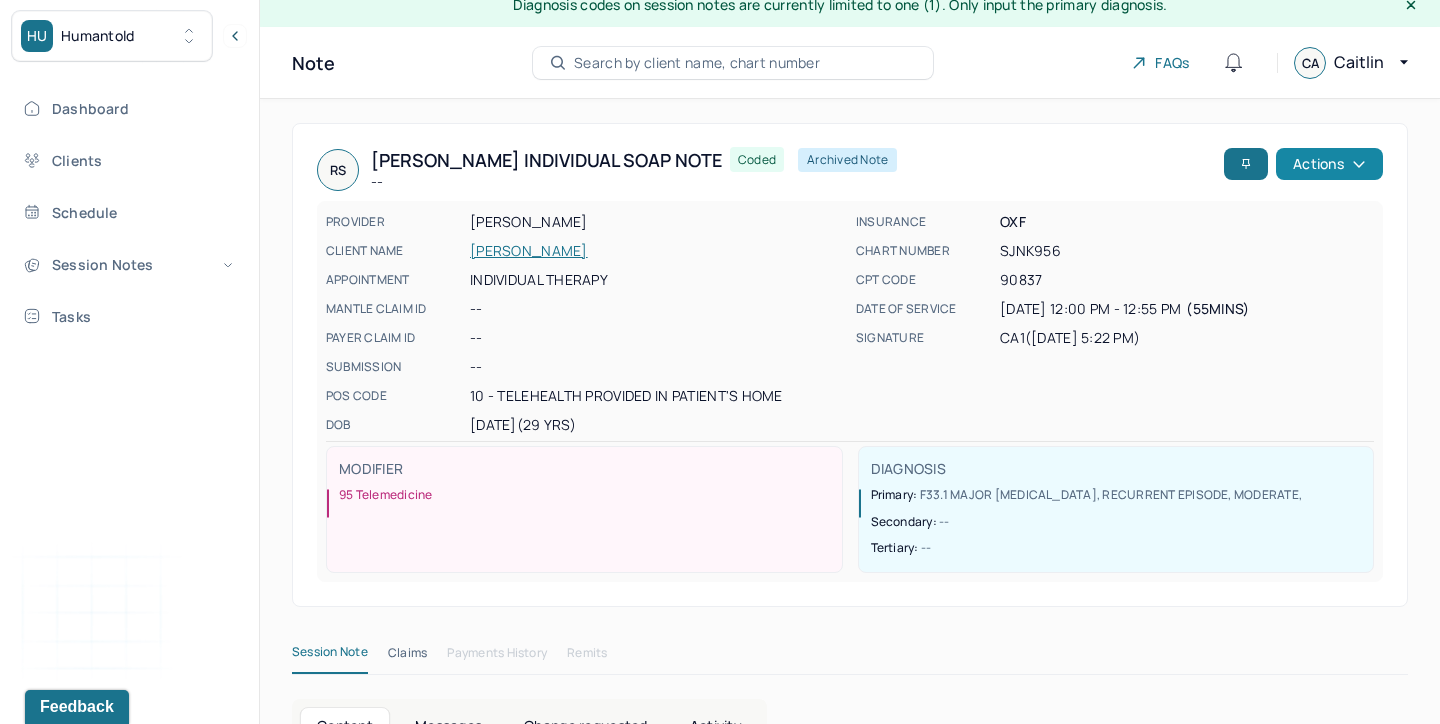 click on "Actions" at bounding box center (1329, 164) 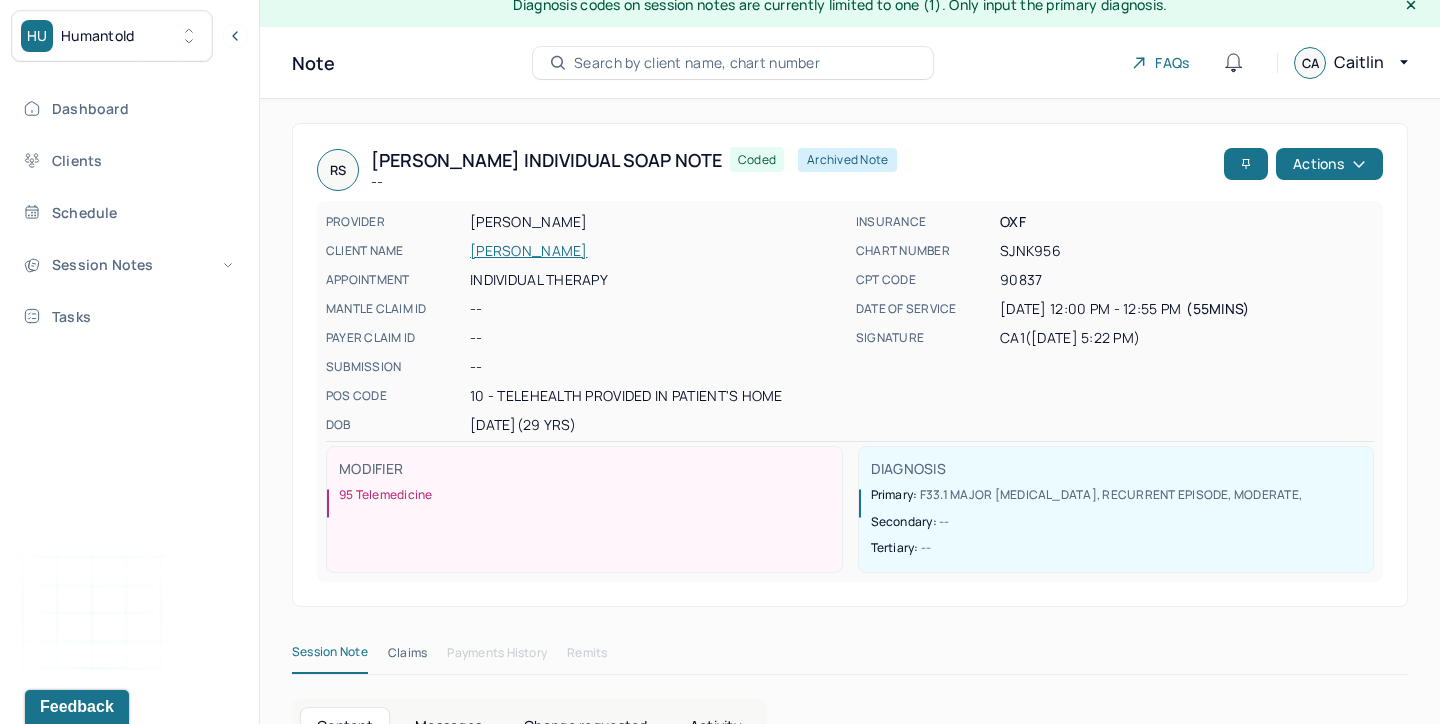 click on "[PERSON_NAME]   Individual soap note -- Coded   Archived Note" at bounding box center [766, 170] 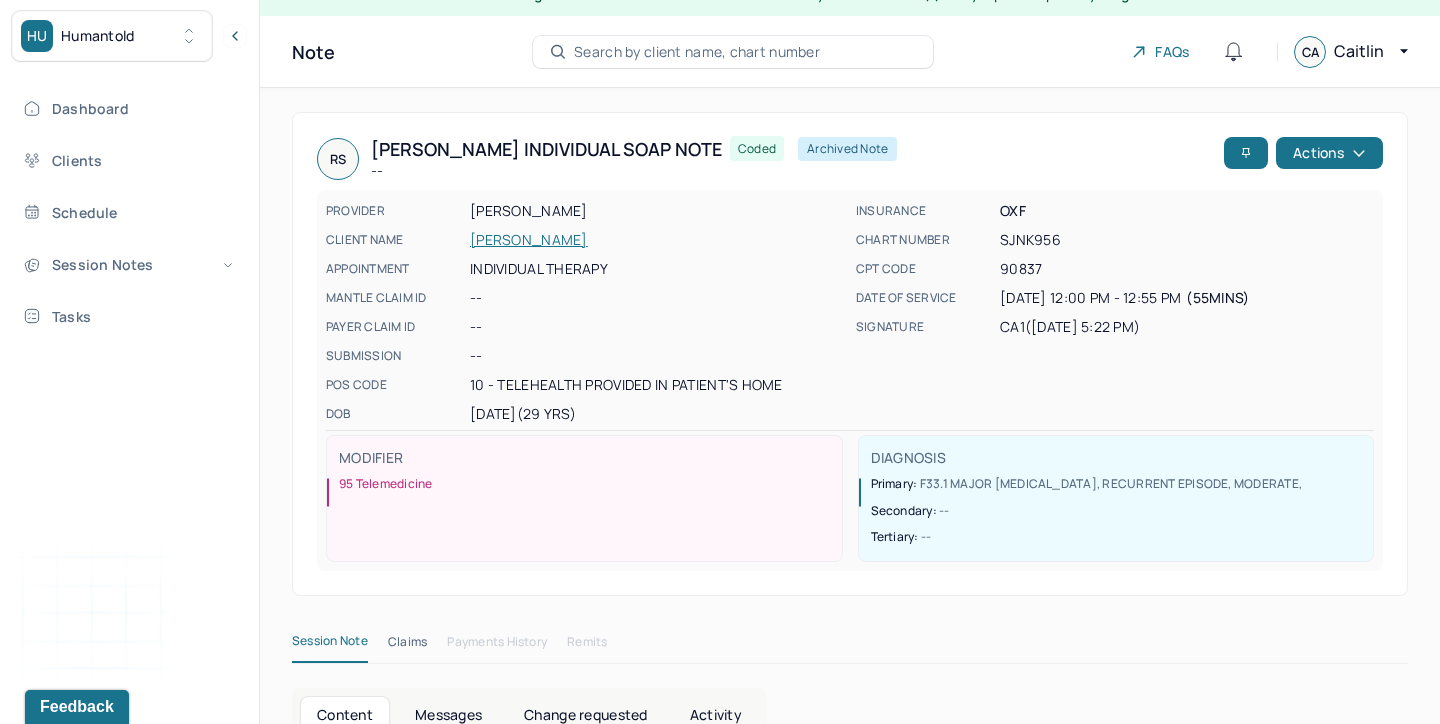 scroll, scrollTop: 30, scrollLeft: 0, axis: vertical 